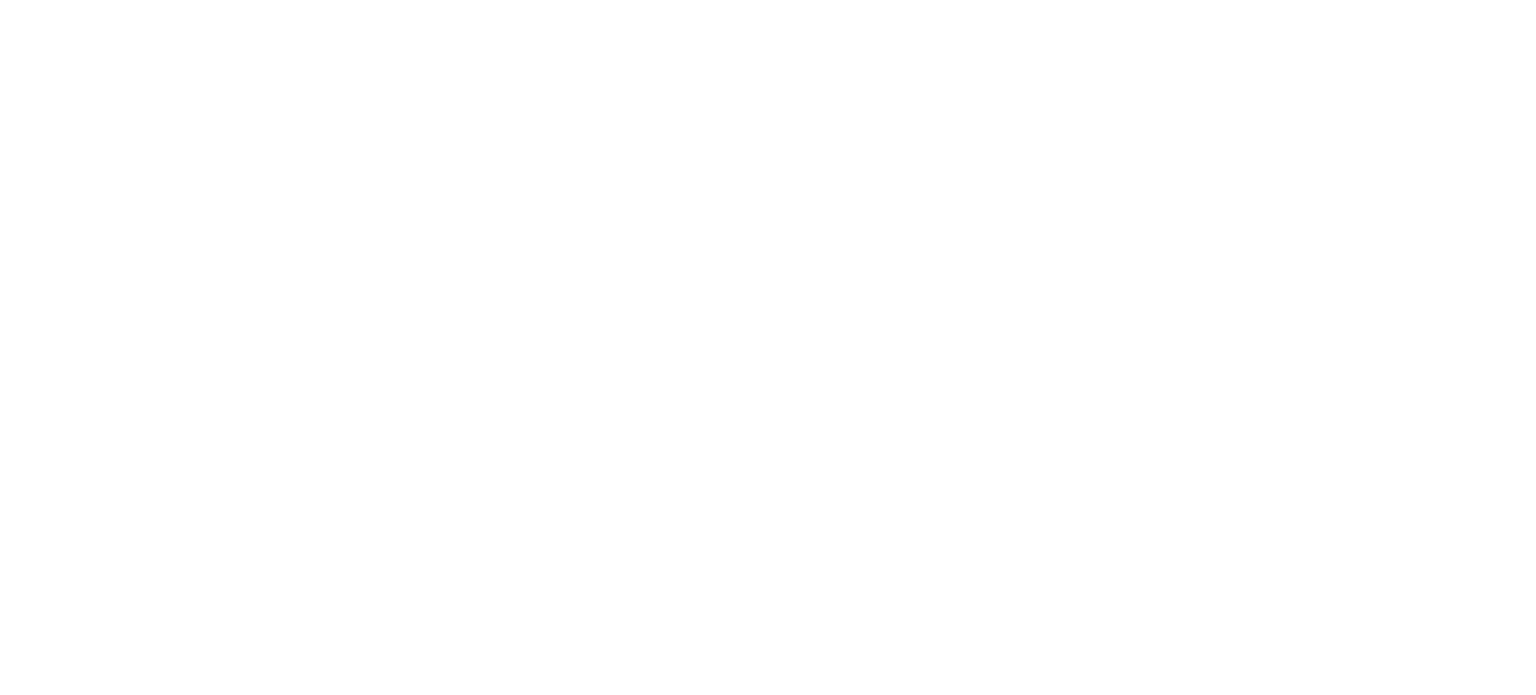 scroll, scrollTop: 0, scrollLeft: 0, axis: both 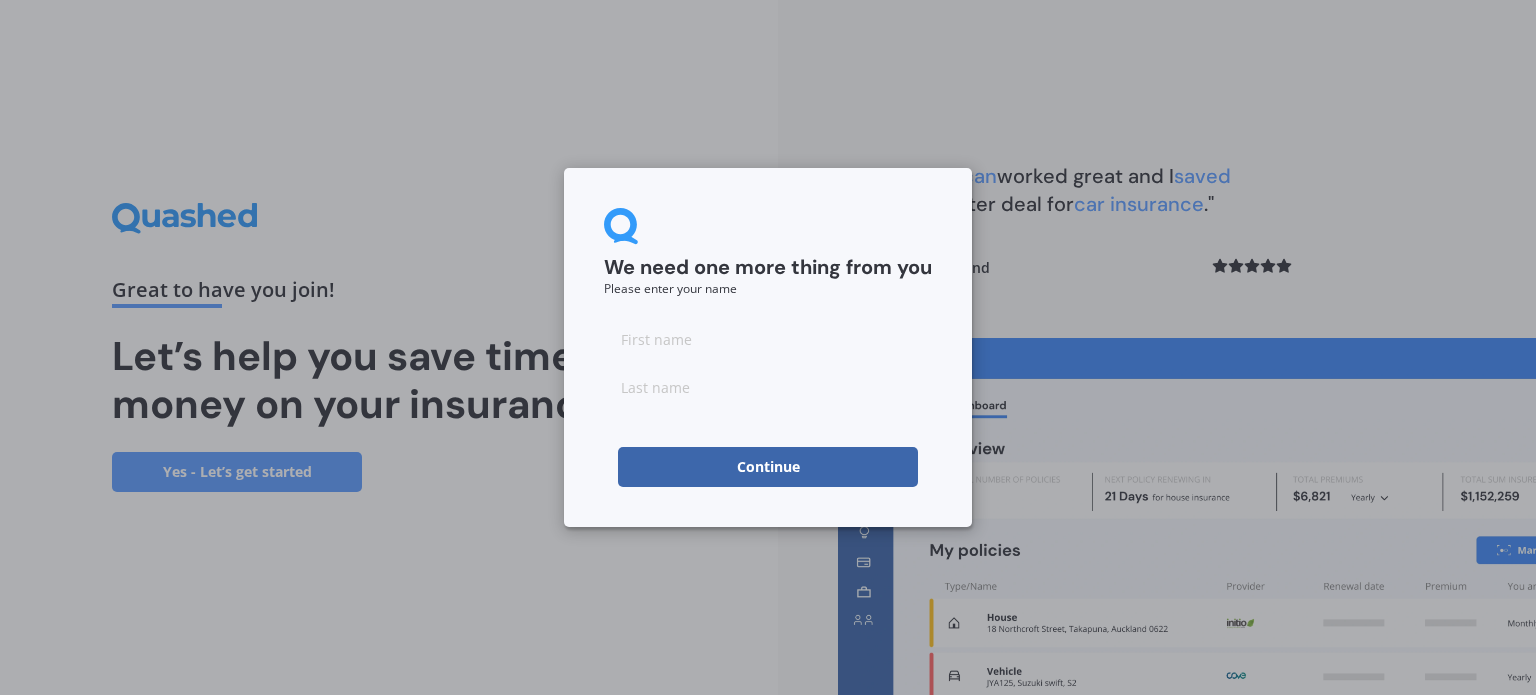 click at bounding box center (768, 339) 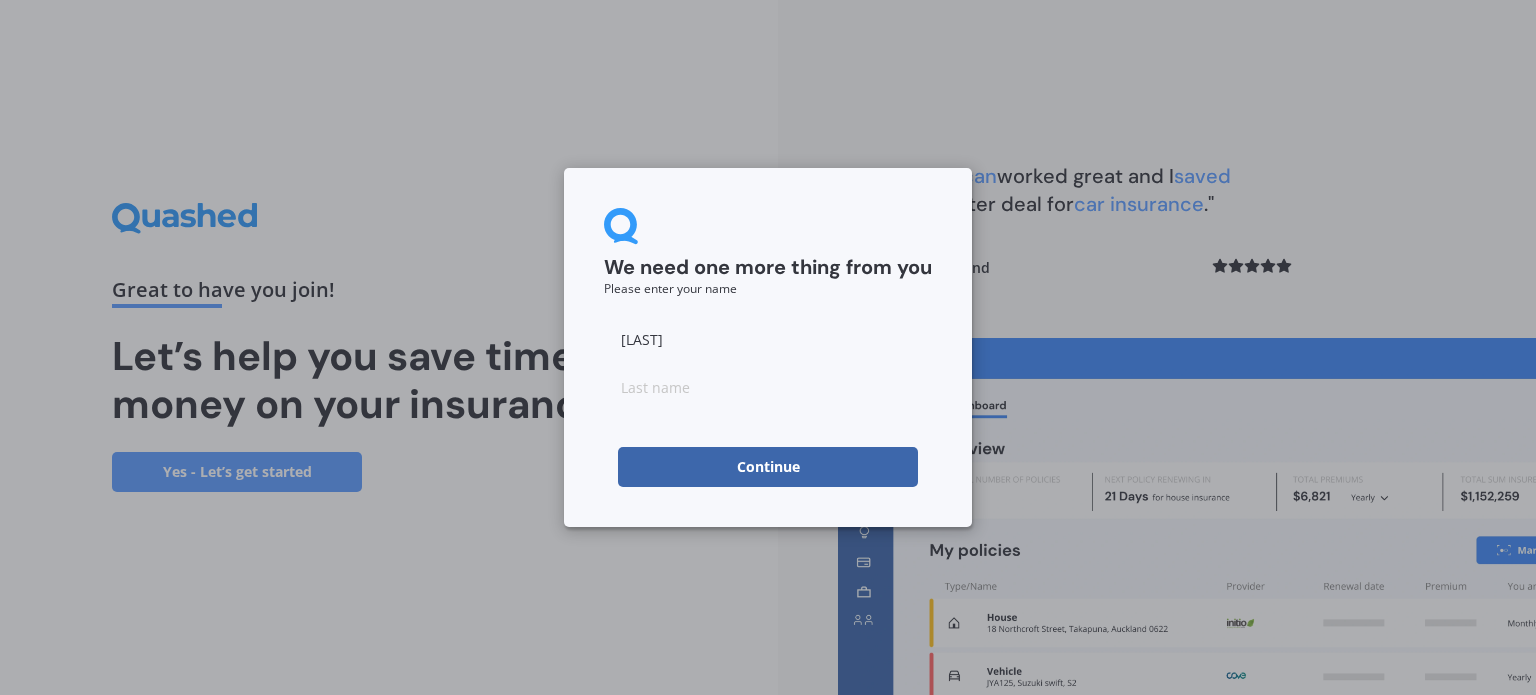 type on "[LAST]" 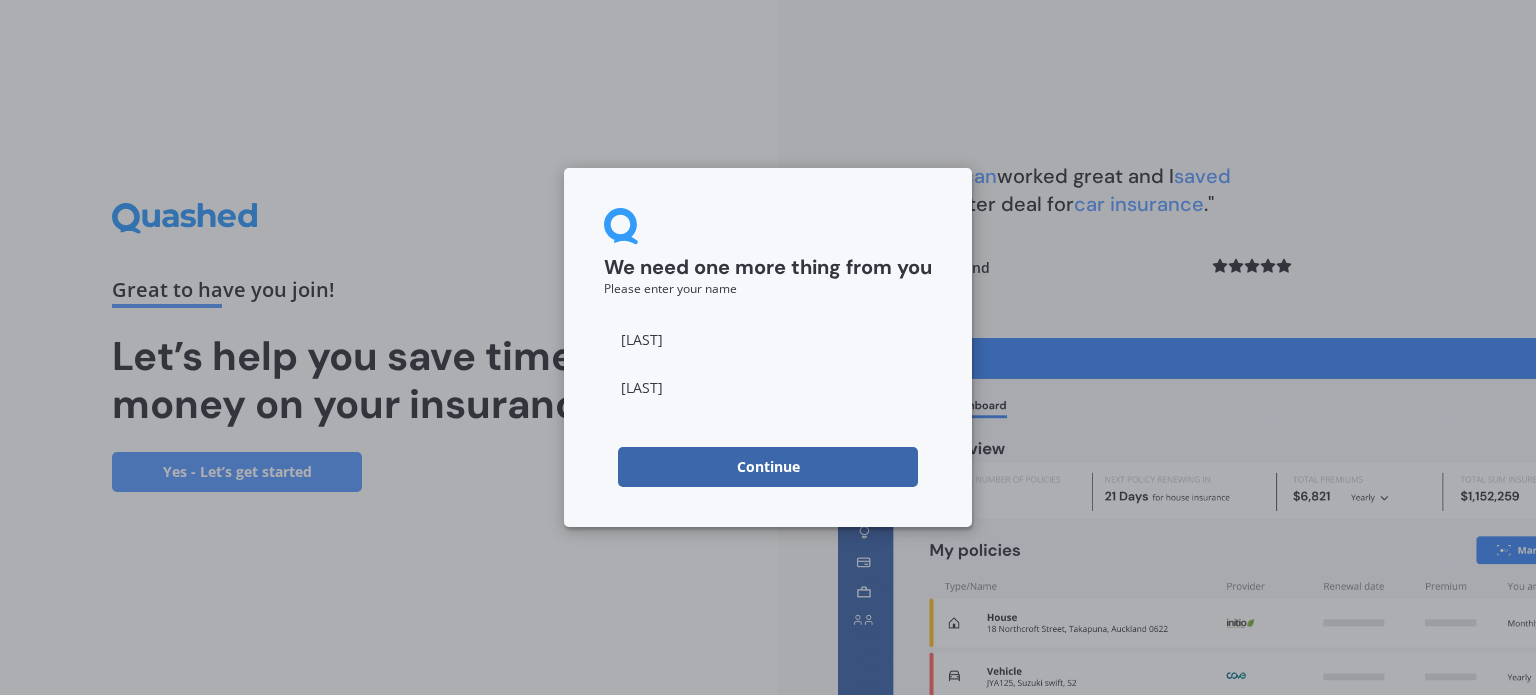 type on "[LAST]" 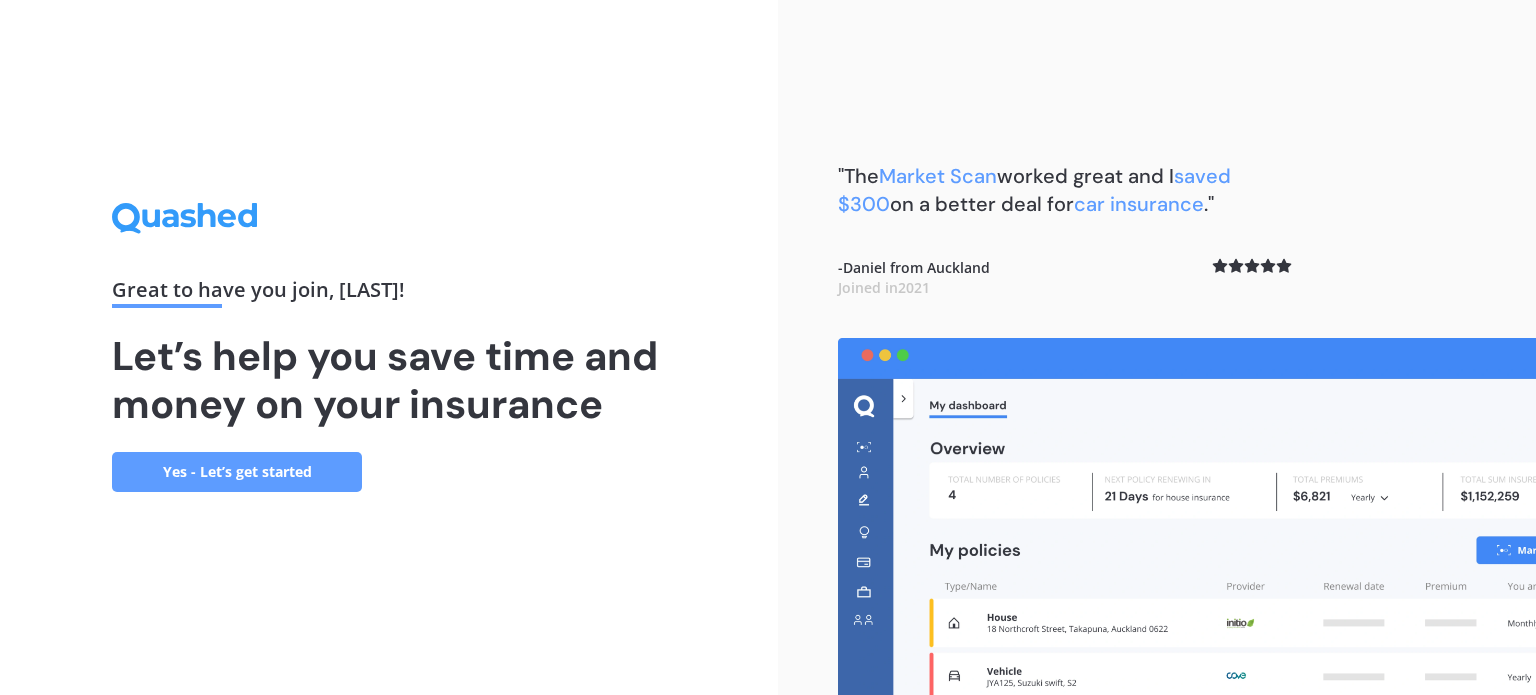 click on "Yes - Let’s get started" at bounding box center (237, 472) 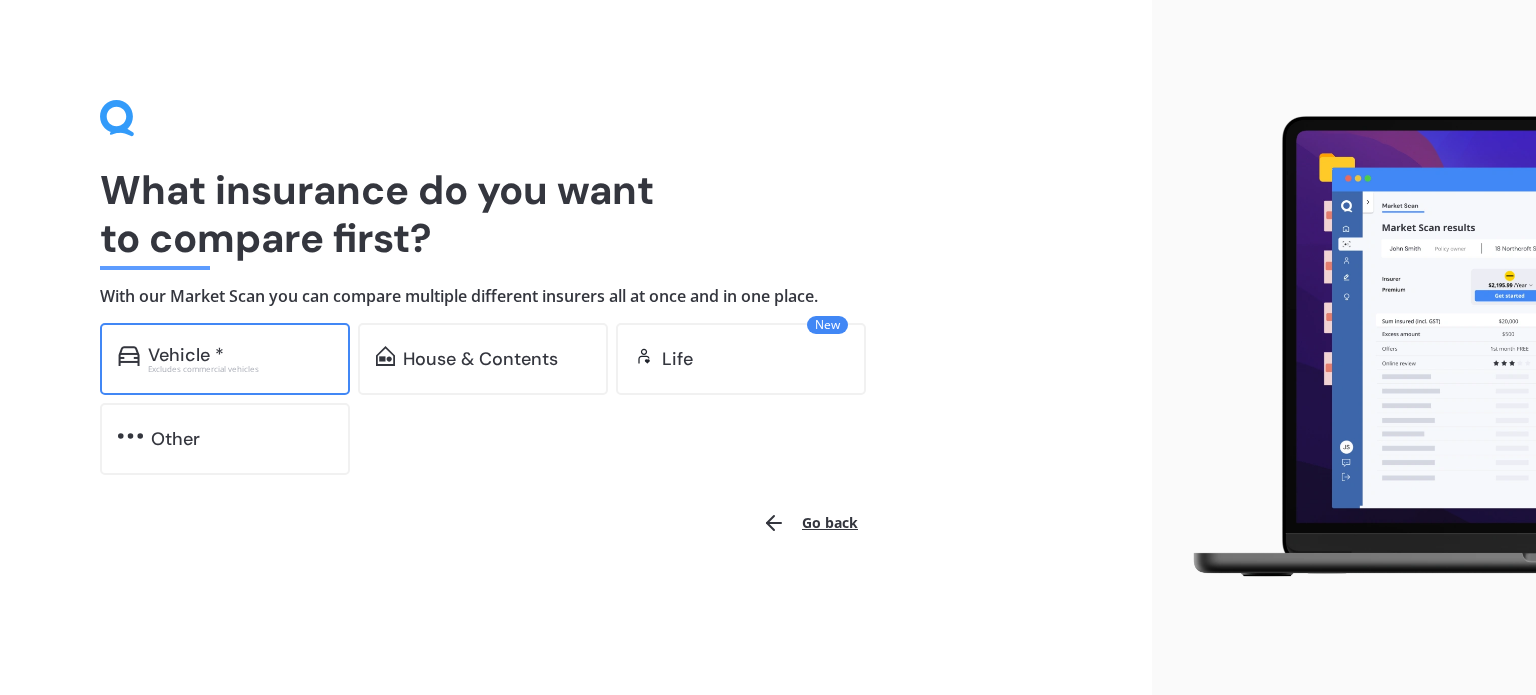click on "Excludes commercial vehicles" at bounding box center [240, 369] 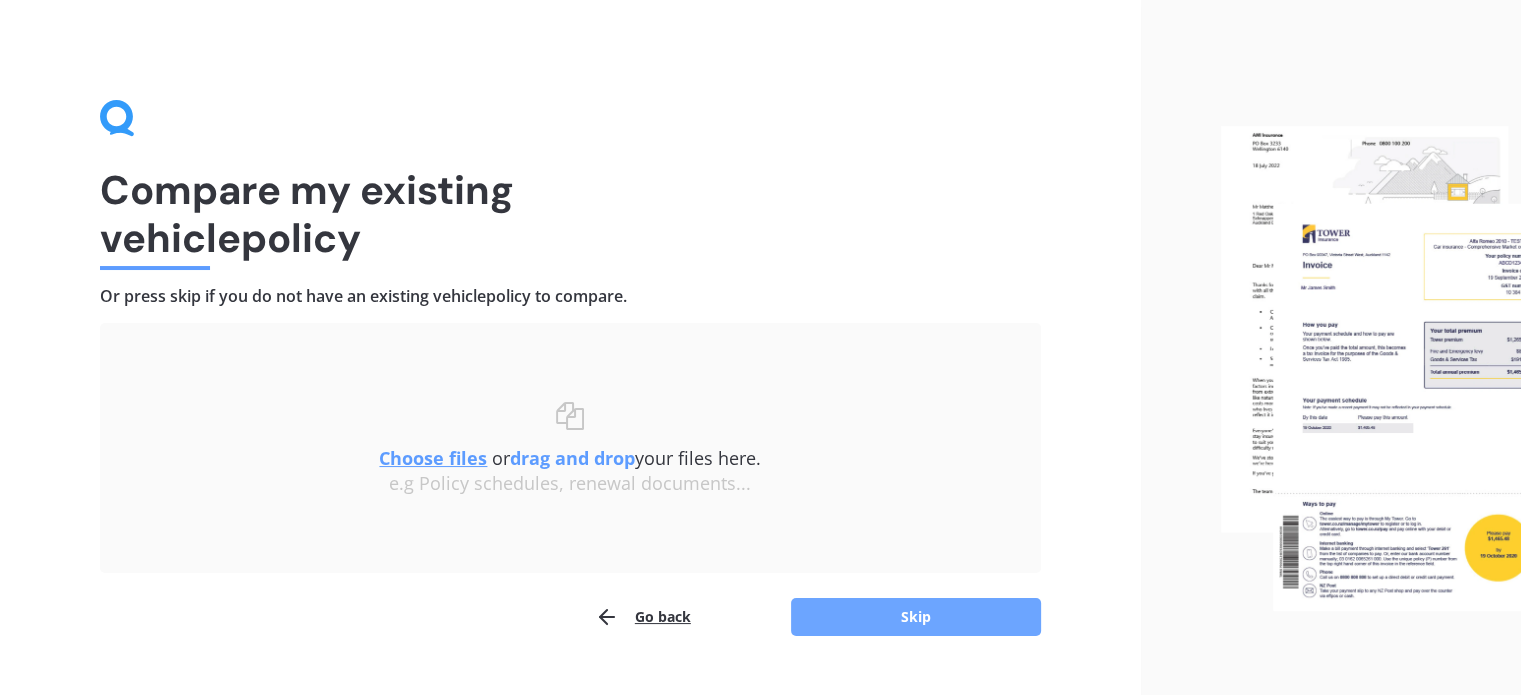 click on "Skip" at bounding box center (916, 617) 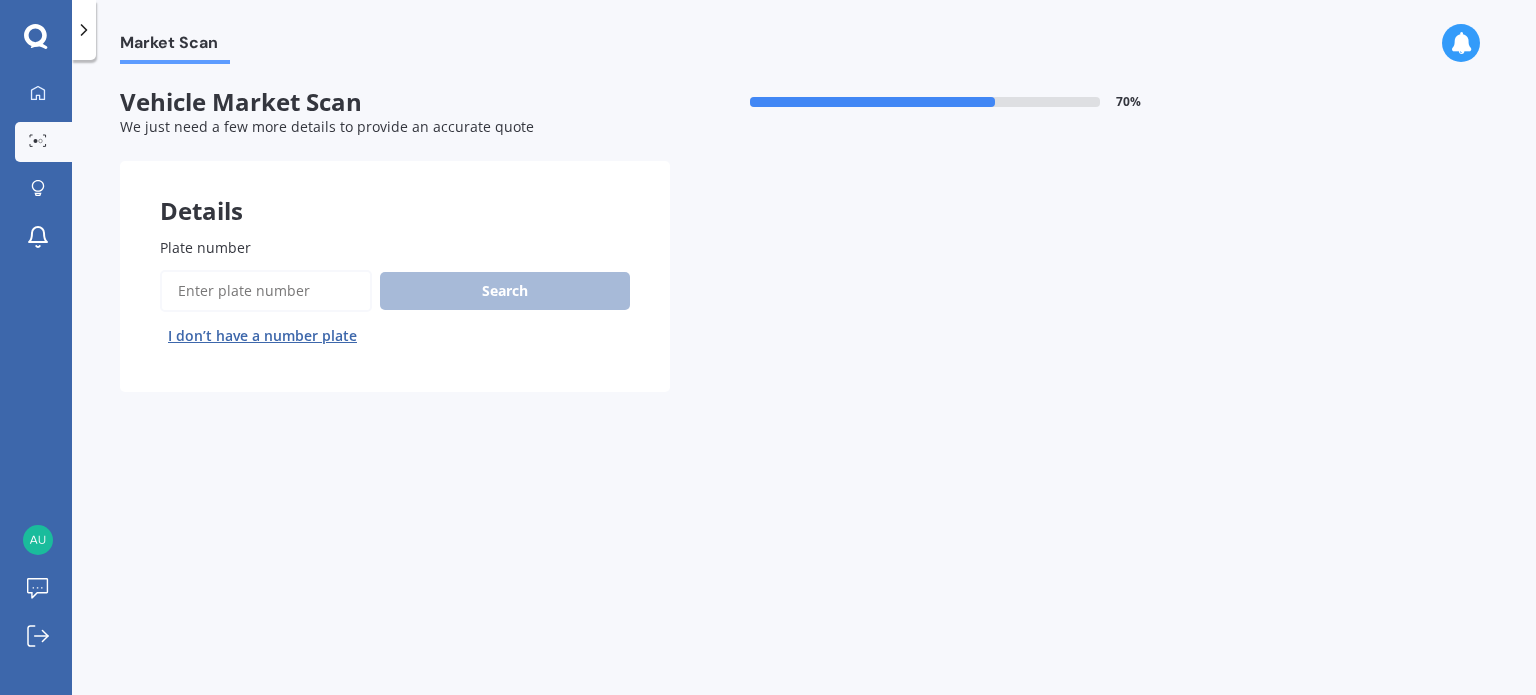 click on "Plate number" at bounding box center [266, 291] 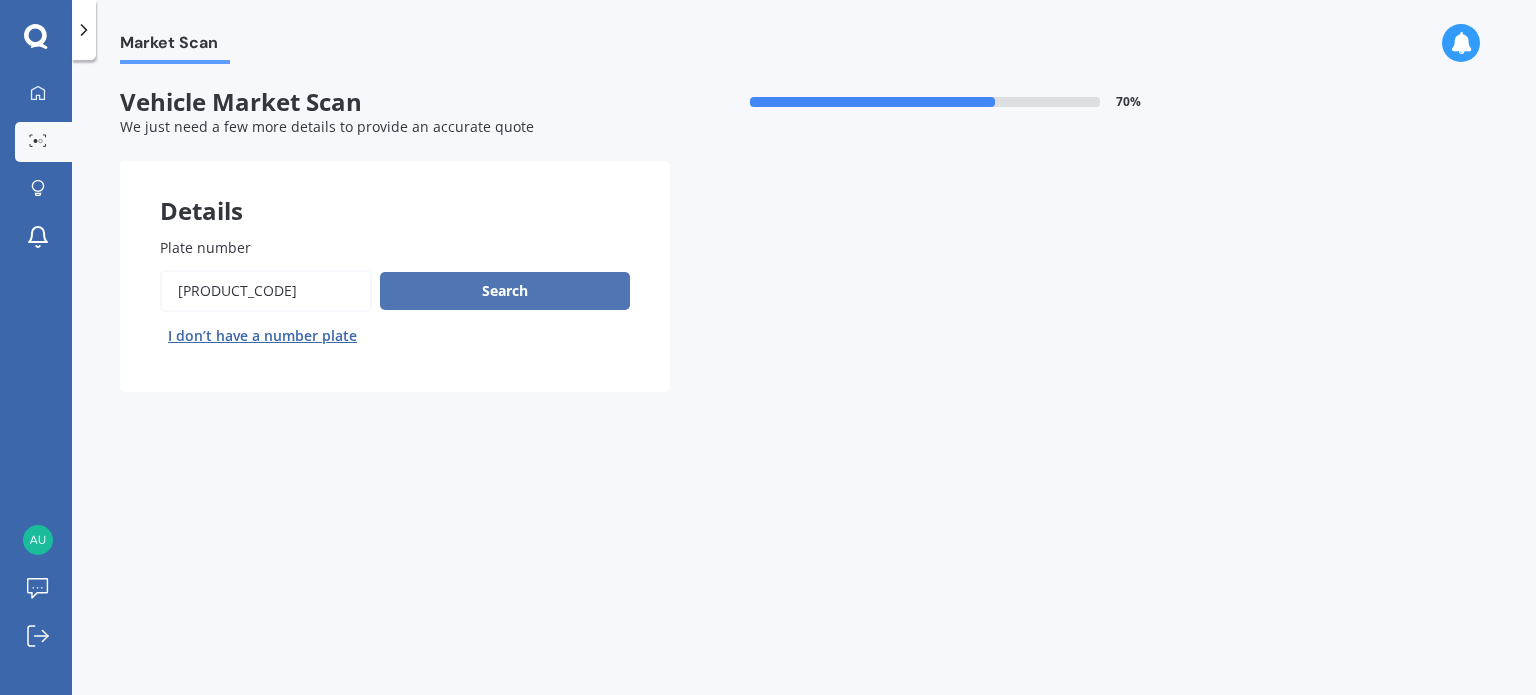 type on "[PRODUCT_CODE]" 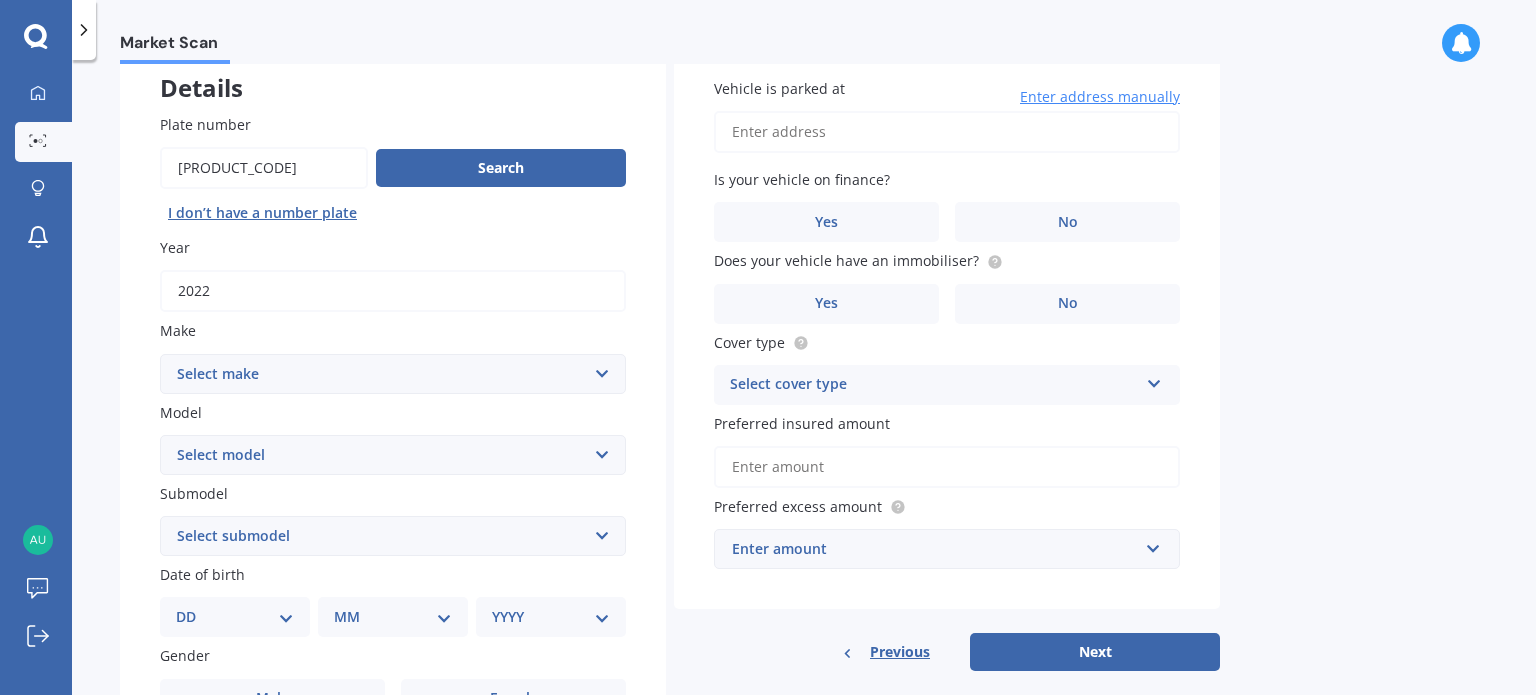 scroll, scrollTop: 125, scrollLeft: 0, axis: vertical 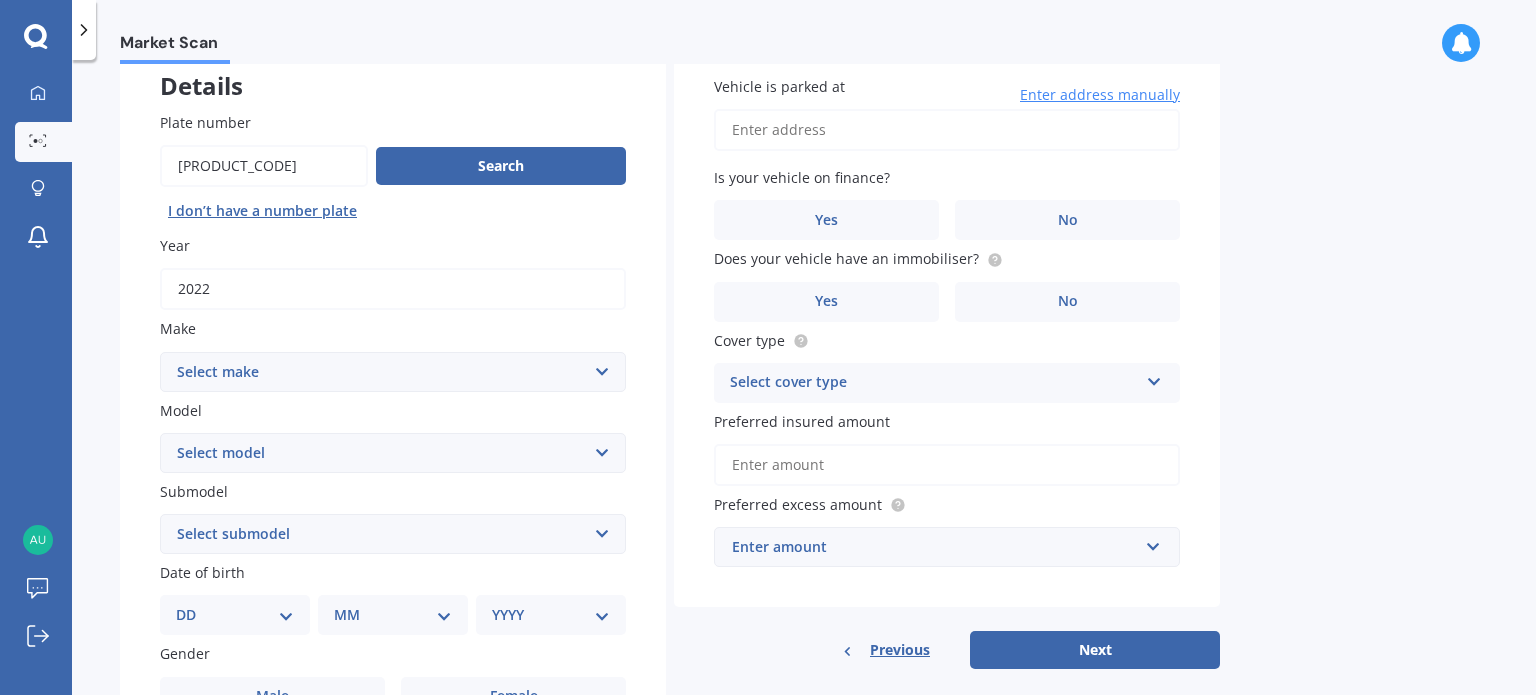 click on "Select make AC ALFA ROMEO ASTON MARTIN AUDI AUSTIN BEDFORD Bentley BMW BYD CADILLAC CAN-AM CHERY CHEVROLET CHRYSLER Citroen CRUISEAIR CUPRA DAEWOO DAIHATSU DAIMLER DAMON DIAHATSU DODGE EXOCET FACTORY FIVE FERRARI FIAT Fiord FLEETWOOD FORD FOTON FRASER GEELY GENESIS GEORGIE BOY GMC GREAT WALL GWM HAVAL HILLMAN HINO HOLDEN HOLIDAY RAMBLER HONDA HUMMER HYUNDAI INFINITI ISUZU IVECO JAC JAECOO JAGUAR JEEP KGM KIA LADA LAMBORGHINI LANCIA LANDROVER LDV LEXUS LINCOLN LOTUS LUNAR M.G M.G. MAHINDRA MASERATI MAZDA MCLAREN MERCEDES AMG Mercedes Benz MERCEDES-AMG MERCURY MINI MITSUBISHI MORGAN MORRIS NEWMAR NISSAN OMODA OPEL OXFORD PEUGEOT Plymouth Polestar PONTIAC PORSCHE PROTON RAM Range Rover Rayne RENAULT ROLLS ROYCE ROVER SAAB SATURN SEAT SHELBY SKODA SMART SSANGYONG SUBARU SUZUKI TATA TESLA TIFFIN Toyota TRIUMPH TVR Vauxhall VOLKSWAGEN VOLVO WESTFIELD WINNEBAGO ZX" at bounding box center [393, 372] 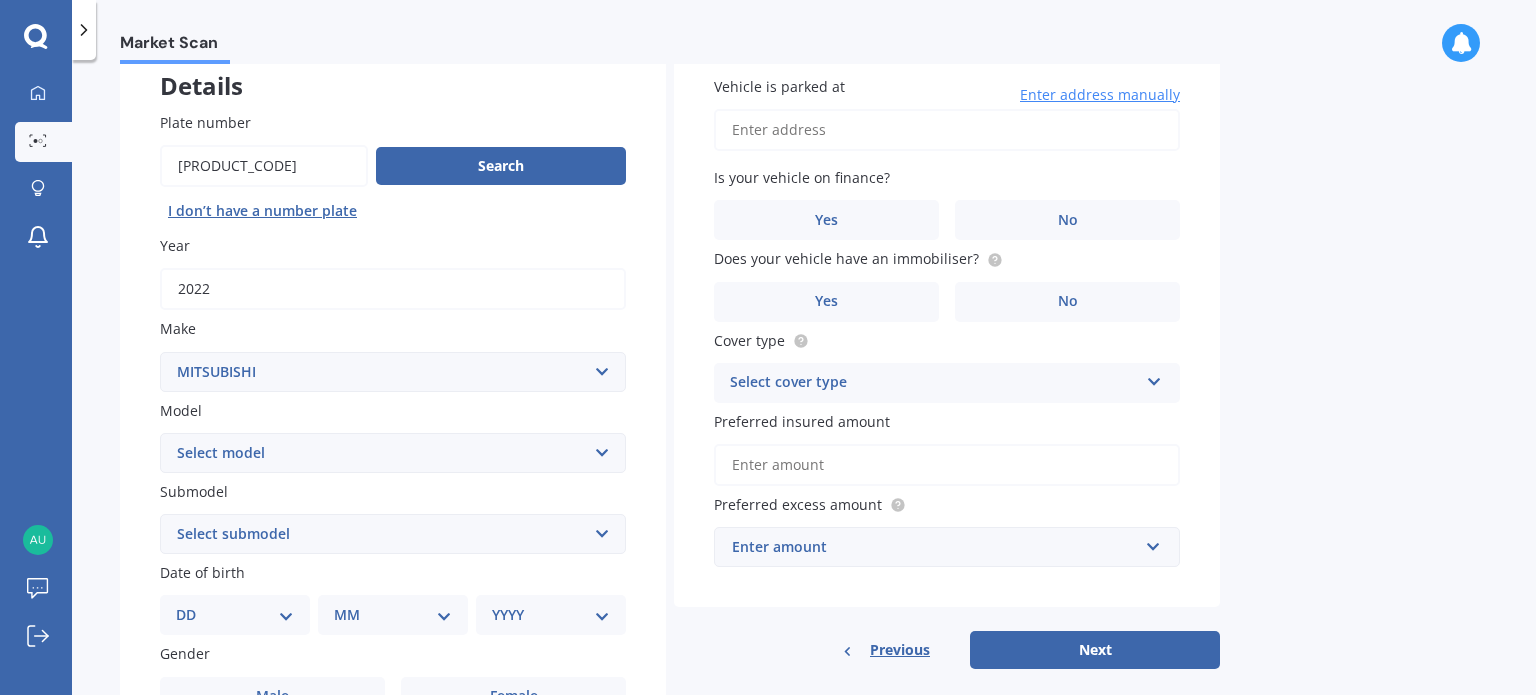 click on "Market Scan Vehicle Market Scan 70 % We just need a few more details to provide an accurate quote Details Plate number Search I don’t have a number plate Year 2022 Make Select make AC ALFA ROMEO ASTON MARTIN AUDI AUSTIN BEDFORD Bentley BMW BYD CADILLAC CAN-AM CHERY CHEVROLET CHRYSLER Citroen CRUISEAIR CUPRA DAEWOO DAIHATSU DAIMLER DAMON DIAHATSU DODGE EXOCET FACTORY FIVE FERRARI FIAT Fiord FLEETWOOD FORD FOTON FRASER GEELY GENESIS GEORGIE BOY GMC GREAT WALL GWM HAVAL HILLMAN HINO HOLDEN HOLIDAY RAMBLER HONDA HUMMER HYUNDAI INFINITI ISUZU IVECO JAC JAECOO JAGUAR JEEP KGM KIA LADA LAMBORGHINI LANCIA LANDROVER LDV LEXUS LINCOLN LOTUS LUNAR M.G M.G. MAHINDRA MASERATI MAZDA MCLAREN MERCEDES AMG Mercedes Benz MERCEDES-AMG MERCURY MINI MITSUBISHI MORGAN MORRIS NEWMAR NISSAN OMODA OPEL OXFORD PEUGEOT Plymouth Polestar PONTIAC PORSCHE PROTON RAM Range Rover Rayne RENAULT ROLLS ROYCE ROVER SAAB SATURN SEAT SHELBY SKODA SMART SSANGYONG SUBARU SUZUKI TATA TESLA TIFFIN Toyota TRIUMPH TVR Vauxhall VOLKSWAGEN VOLVO ZX DD" at bounding box center (804, 381) 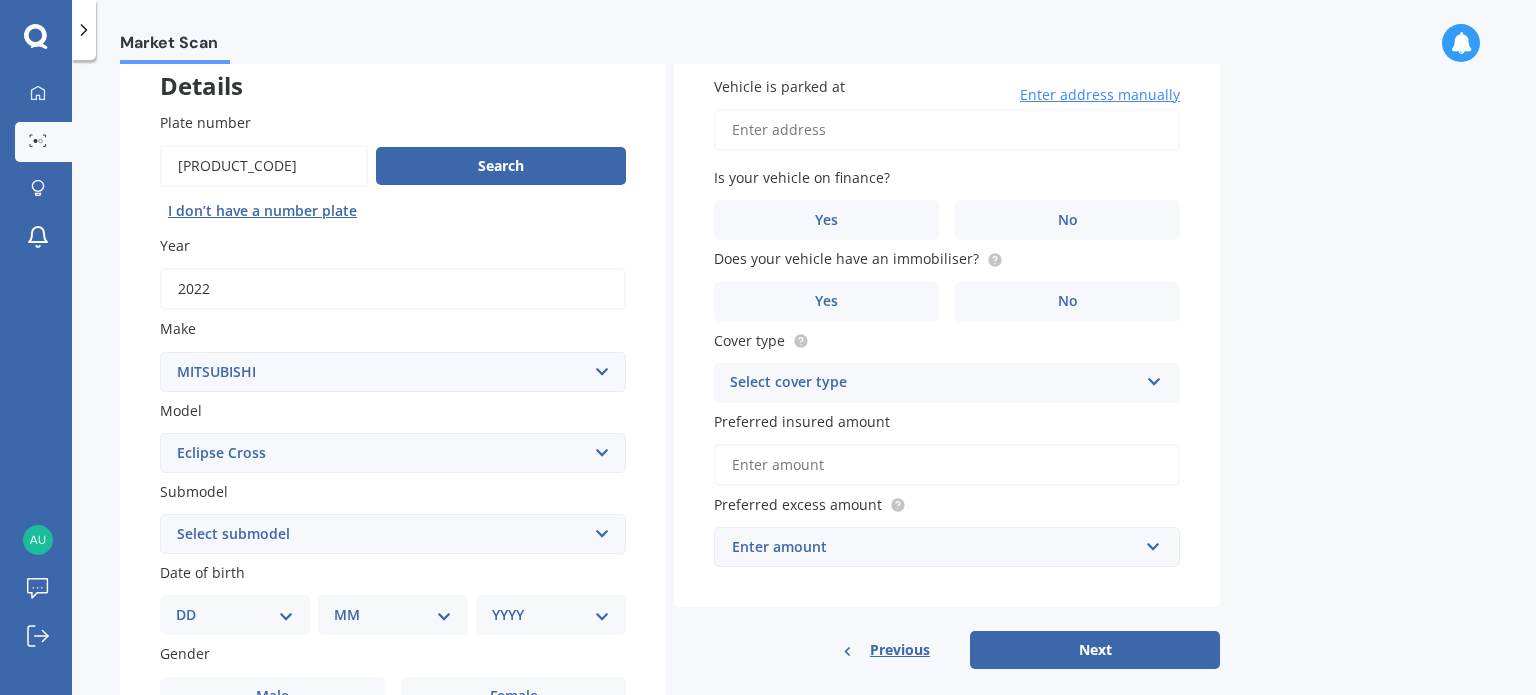 click on "Select model 380 Airtrek Aspire ASX Canter Carisma Challenger Challenger Diesel Challenger Petrol Chariot Colt Debonair Delica Diamante Dingo Dion Eclipse Cross Emeraude Eterna Express FE series trucks (Over 3 Tonnes GVM) FE series trucks (Under 3 Tonnes GVM) FG series trucks (Over 3 Tonnes GVM FG series trucks (Under 3 Tonnes GVM) FH series trucks (under 3 Tonnes GVM) FH series trucks, (Over 3 Tonnes GVM) FK series trucks (Over 3 Tonnes GVM) FK series trucks (Under 3 Tonnes GVM) FM series trucks (Over 3 Tonnes GVM FM series trucks (Under 3 Tonnes GVM) FP series trucks (under 3 Tonnes GVM) FP series trucks, (Over 3 Tonnes GVM) FS series trucks (Over 3 Tonnes GVM) FS series trucks (Under 3 Tonnes GVM) FTO FV series trucks (Over 3 Tonnes GVM FV series trucks (Under 3 Tonnes GVM) Galant Grandis GTO i-car i-MiEV Jeep l L200 L300 L400 Lancer Legnum Libero Magna Minicab Mirage Nimbus Outlander Pajero Rosa Bus RVR Shogun Sigma Strada Ute Tredia Triton V2000 V3000 Verada" at bounding box center (393, 453) 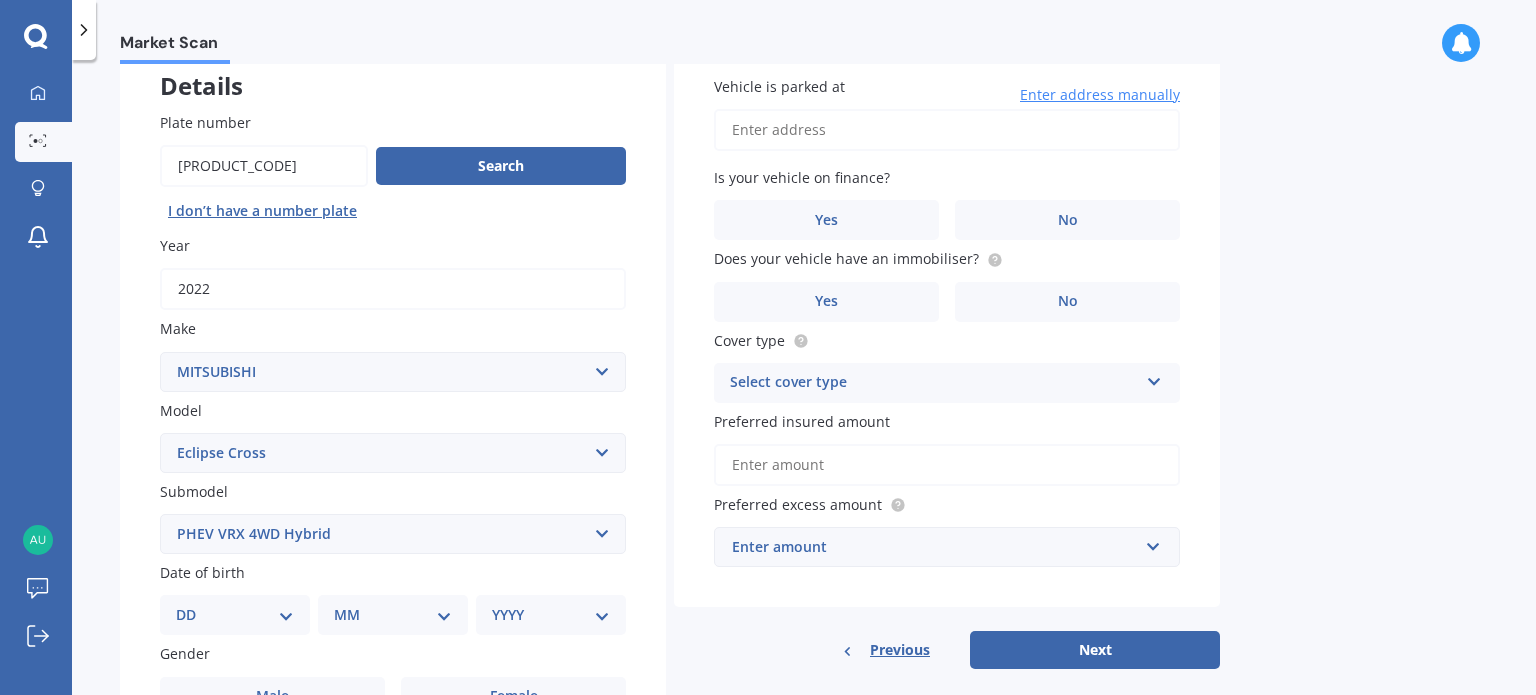 click on "Select submodel Black Edition Wagon 5dr CVT 8sp 1.5T PHEV VRX 4WD Hybrid PHEV XLS 4WD Hybrid VRX 4WD VRX2WD XLS XLS  4WD" at bounding box center [393, 534] 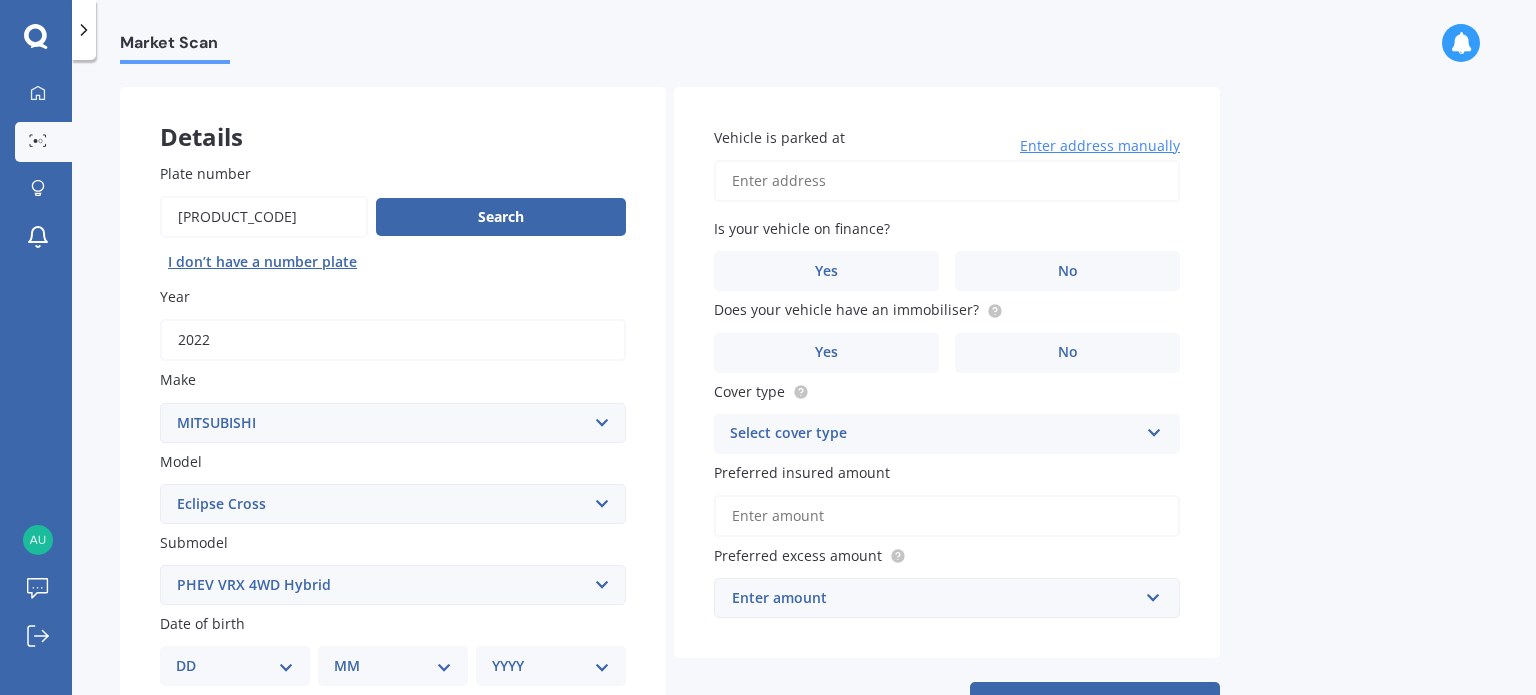 scroll, scrollTop: 0, scrollLeft: 0, axis: both 